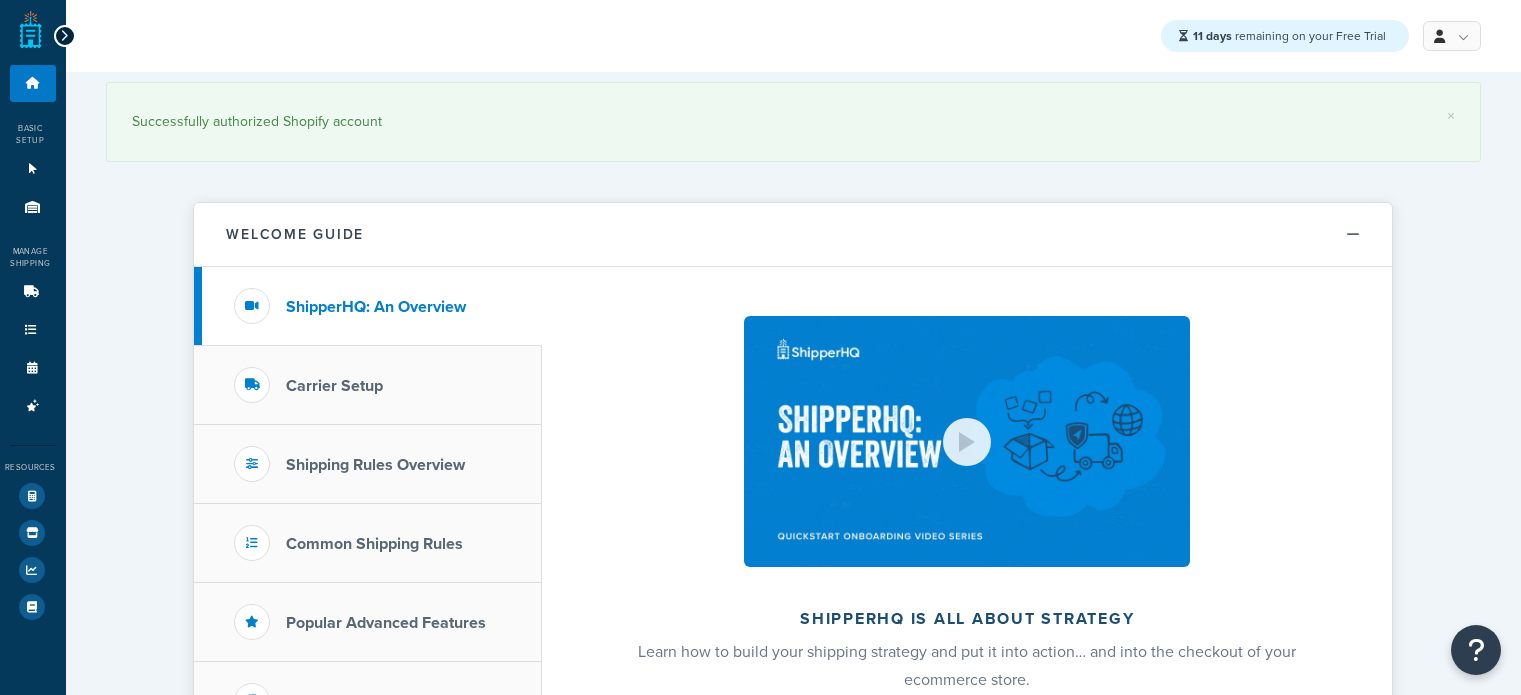 scroll, scrollTop: 0, scrollLeft: 0, axis: both 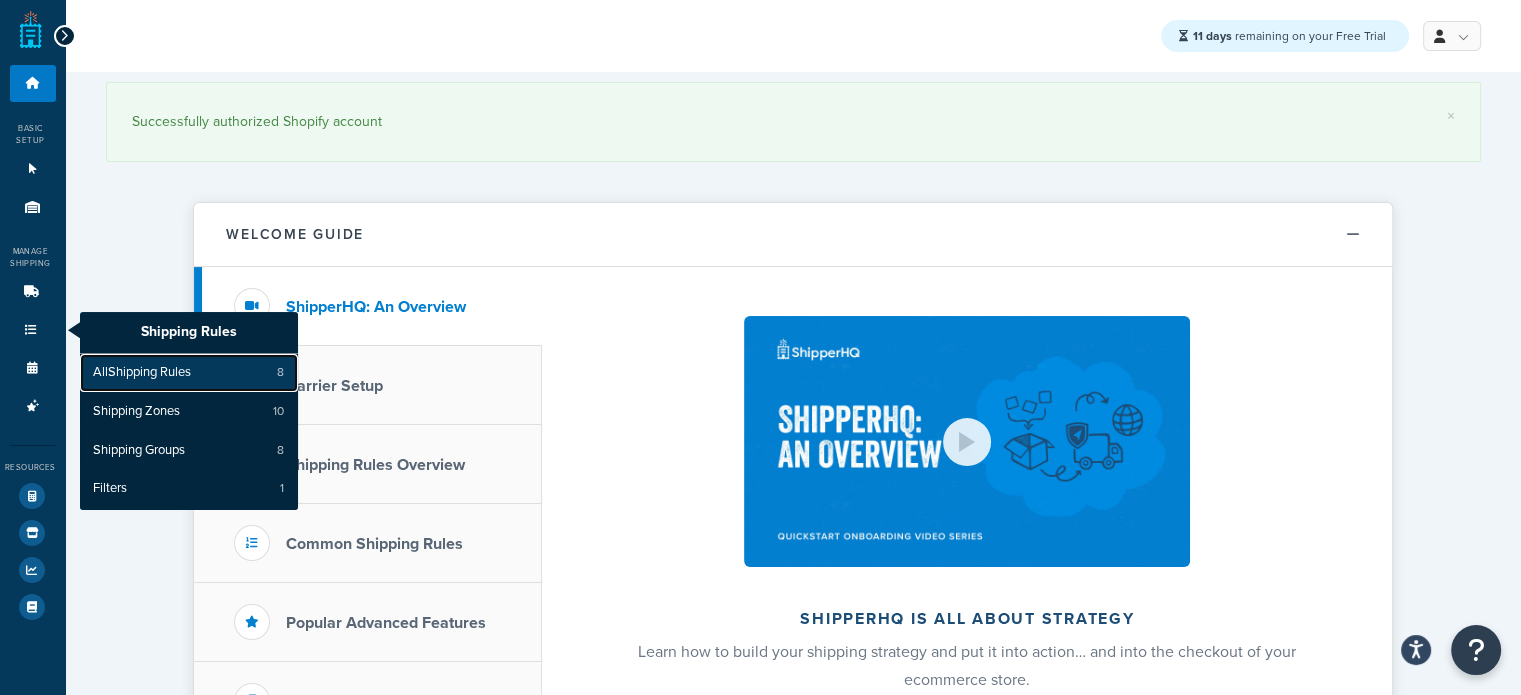 click on "All  Shipping Rules" at bounding box center (142, 373) 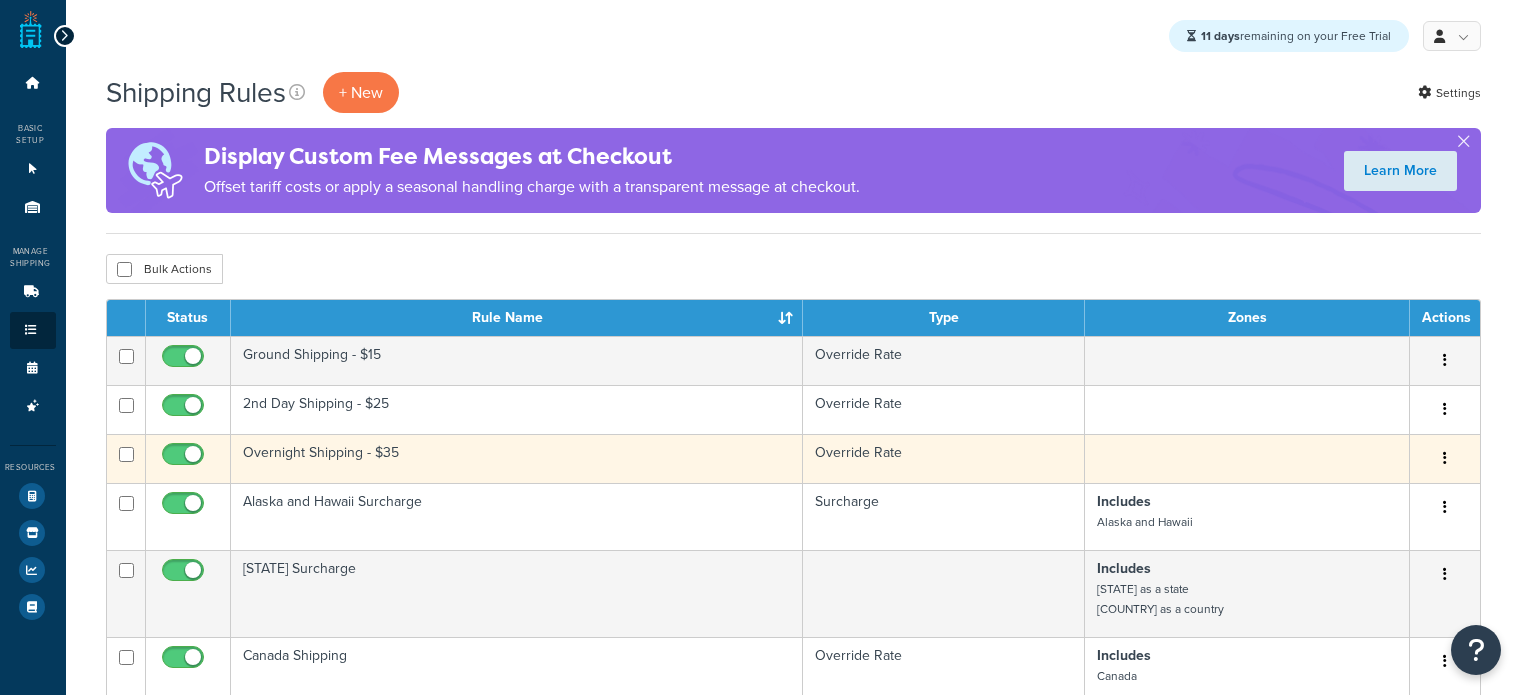 scroll, scrollTop: 0, scrollLeft: 0, axis: both 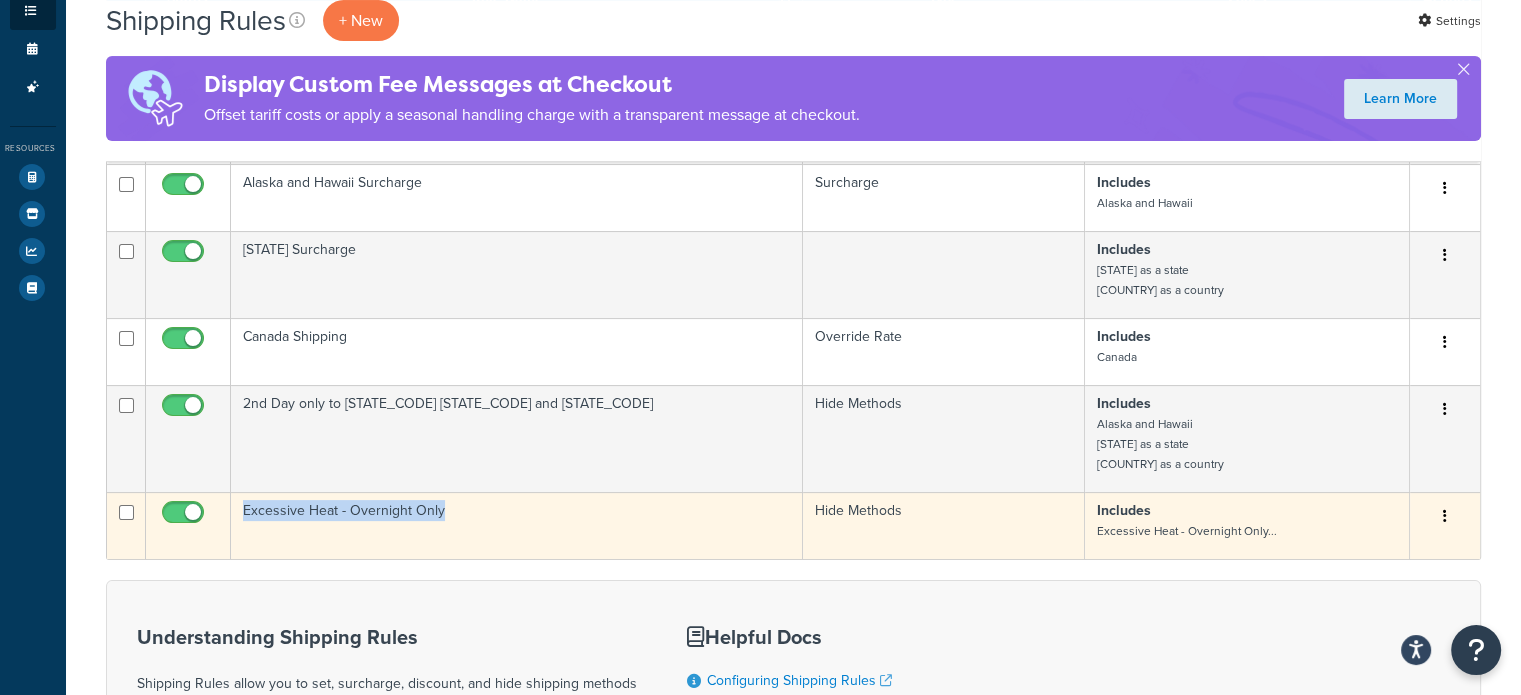 drag, startPoint x: 471, startPoint y: 516, endPoint x: 236, endPoint y: 513, distance: 235.01915 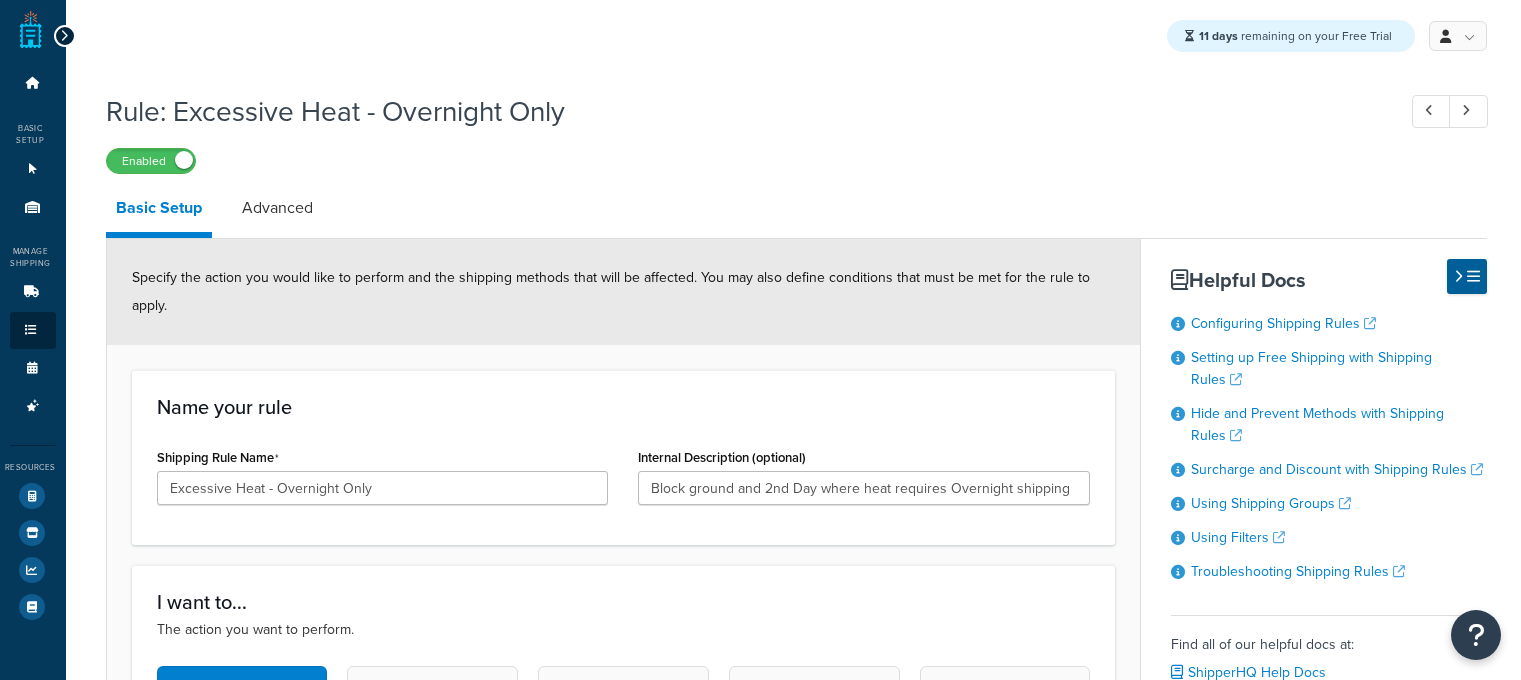 scroll, scrollTop: 0, scrollLeft: 0, axis: both 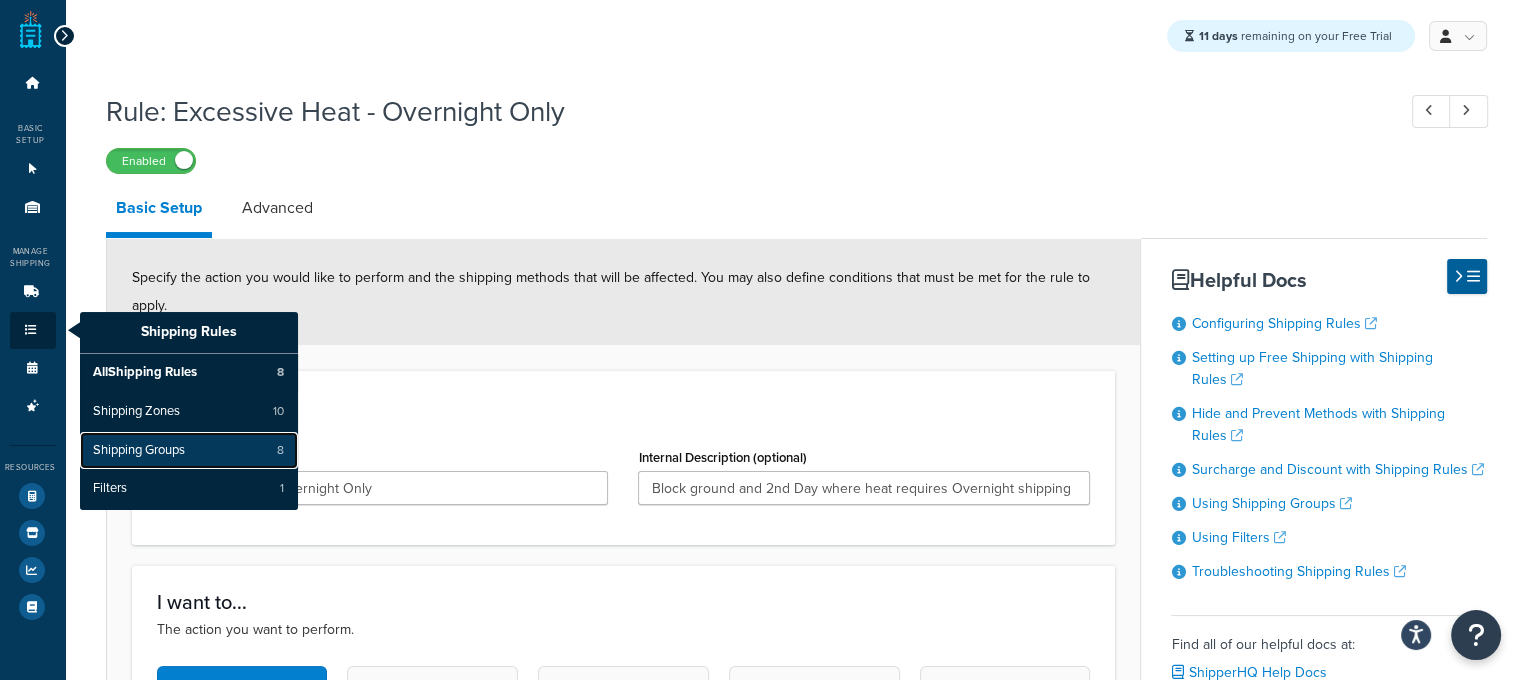click on "Shipping Groups" at bounding box center [139, 451] 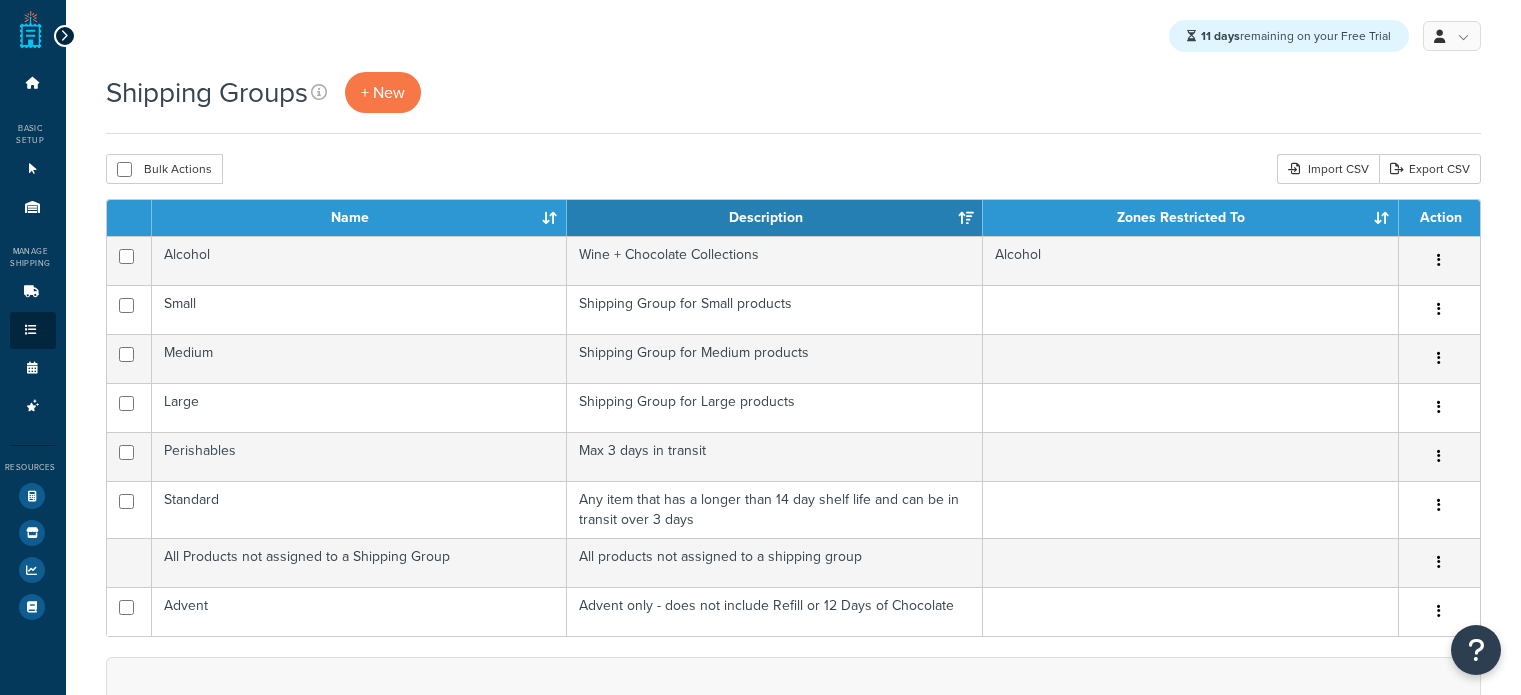scroll, scrollTop: 0, scrollLeft: 0, axis: both 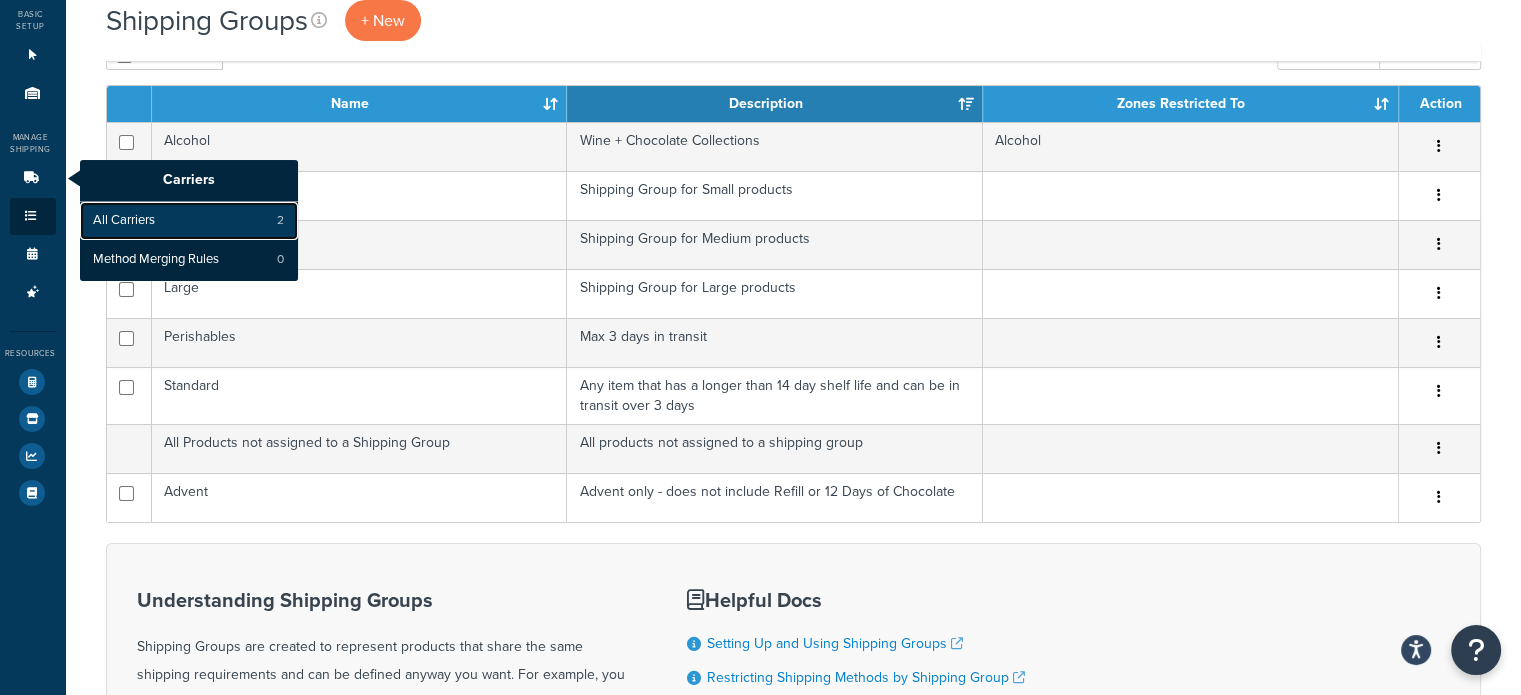 click on "All Carriers" at bounding box center [124, 221] 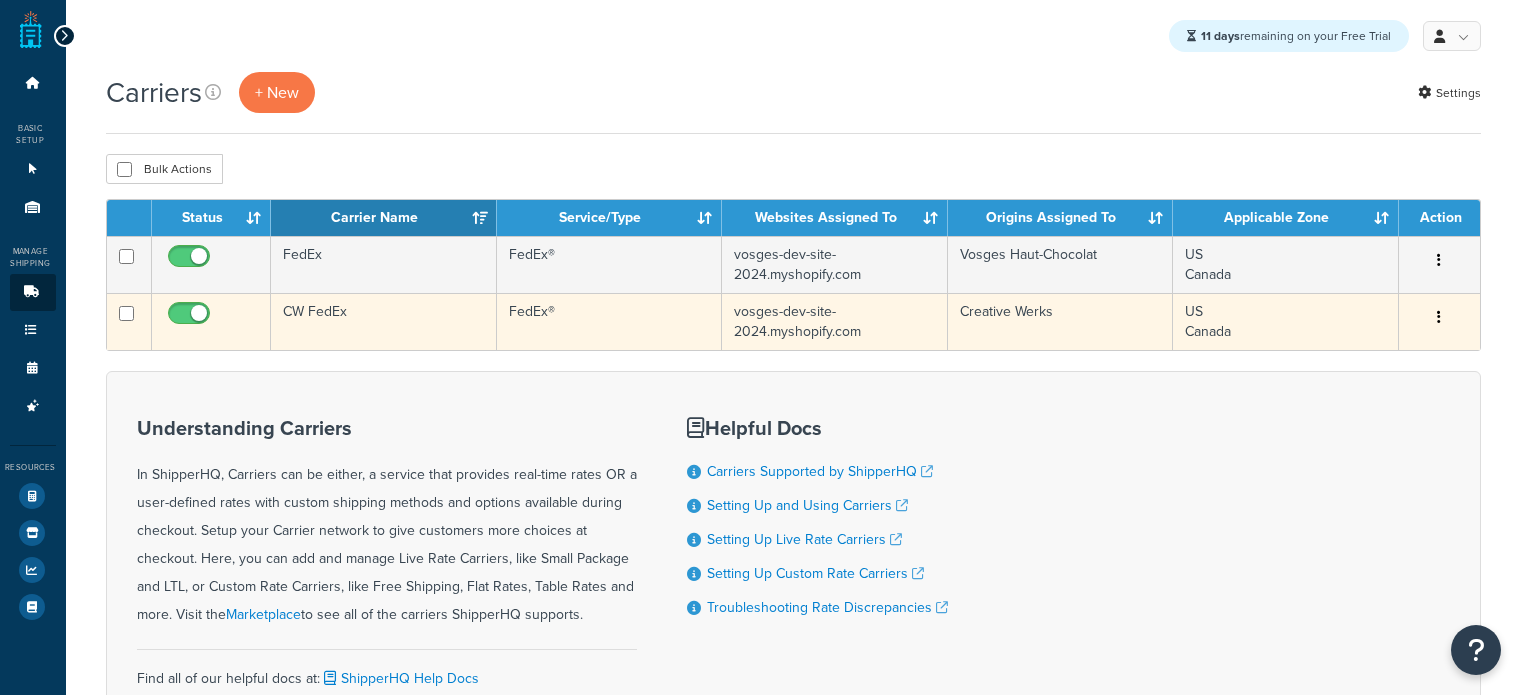 scroll, scrollTop: 0, scrollLeft: 0, axis: both 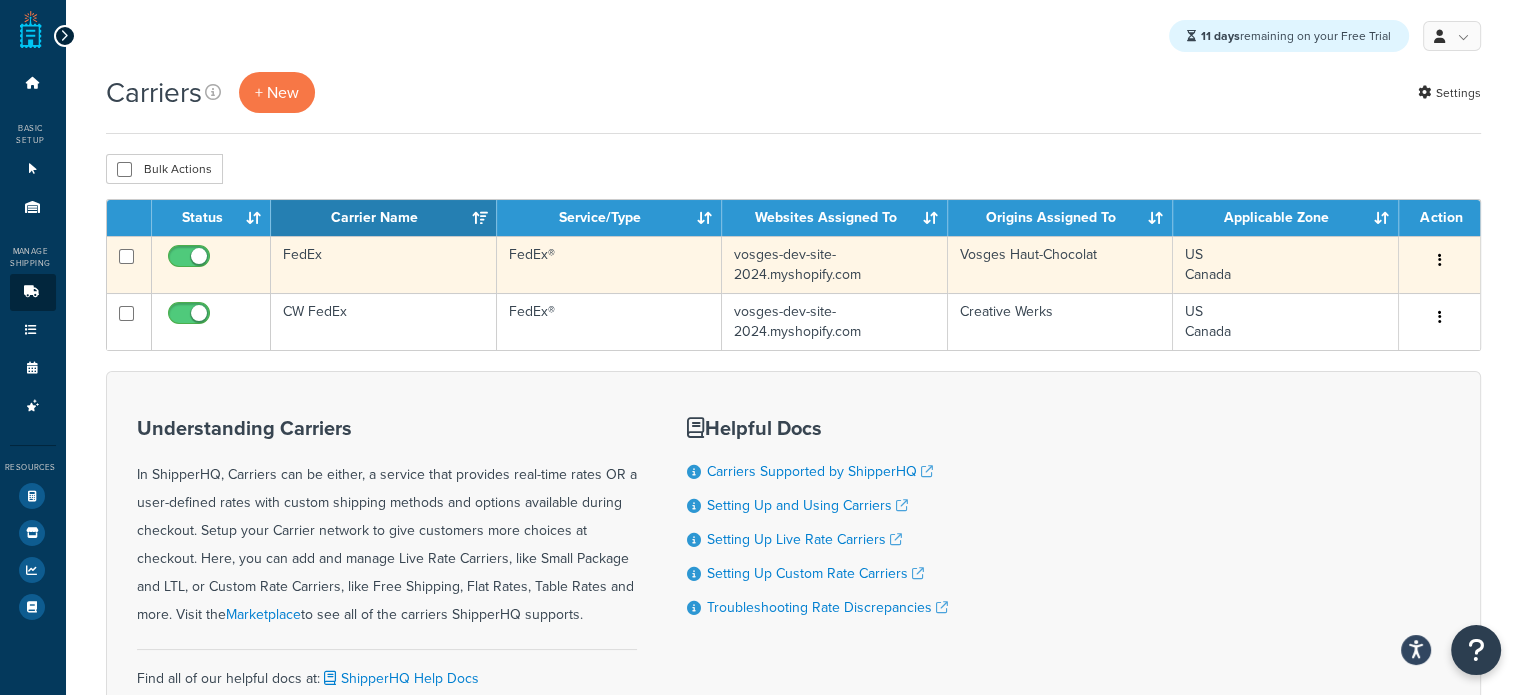 click at bounding box center (1439, 261) 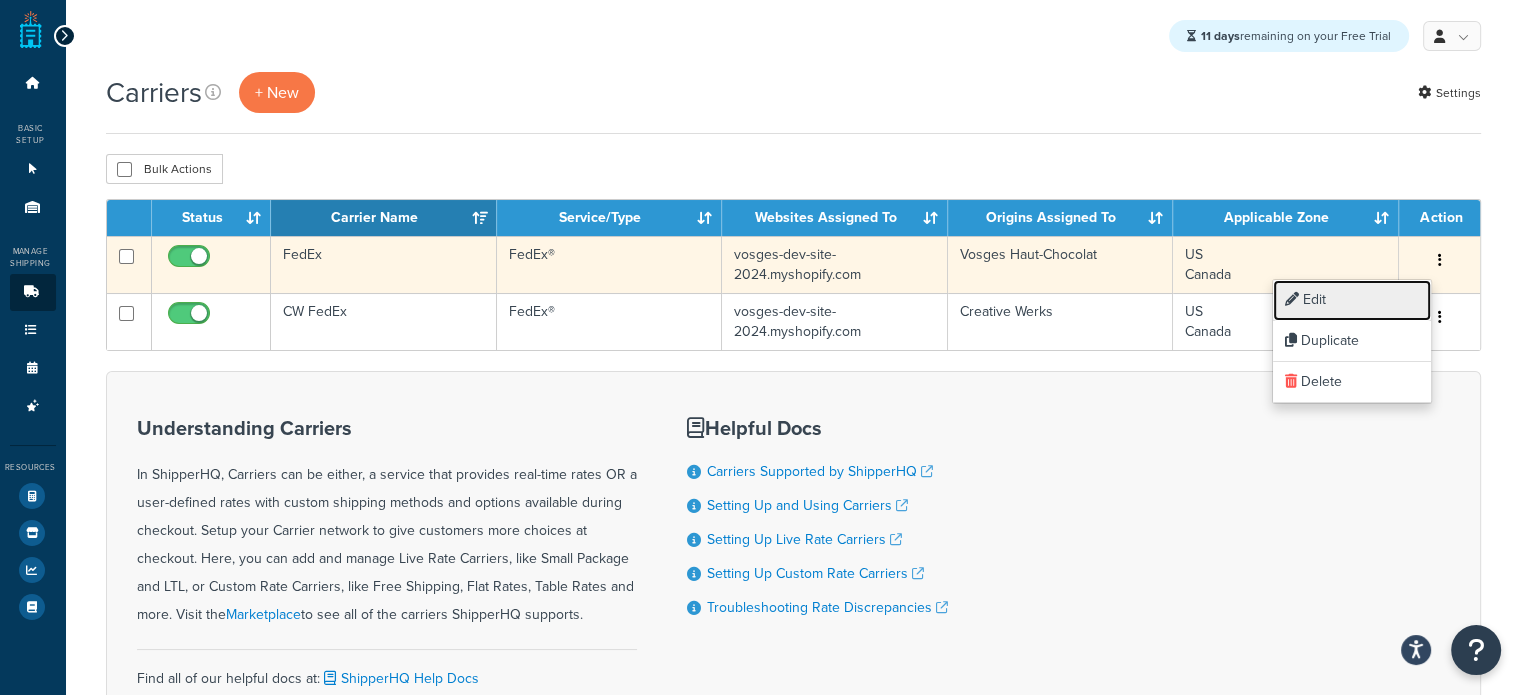 click on "Edit" at bounding box center [1352, 300] 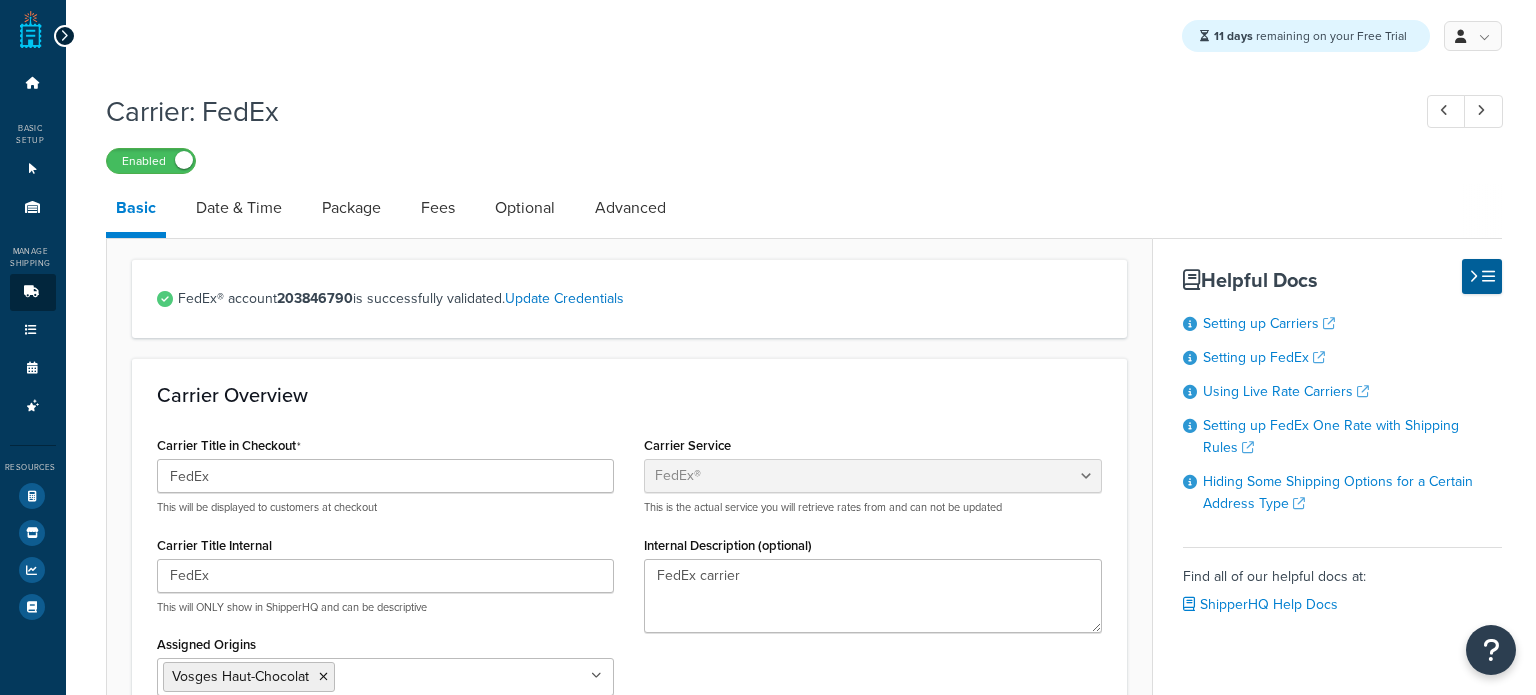 select on "fedEx" 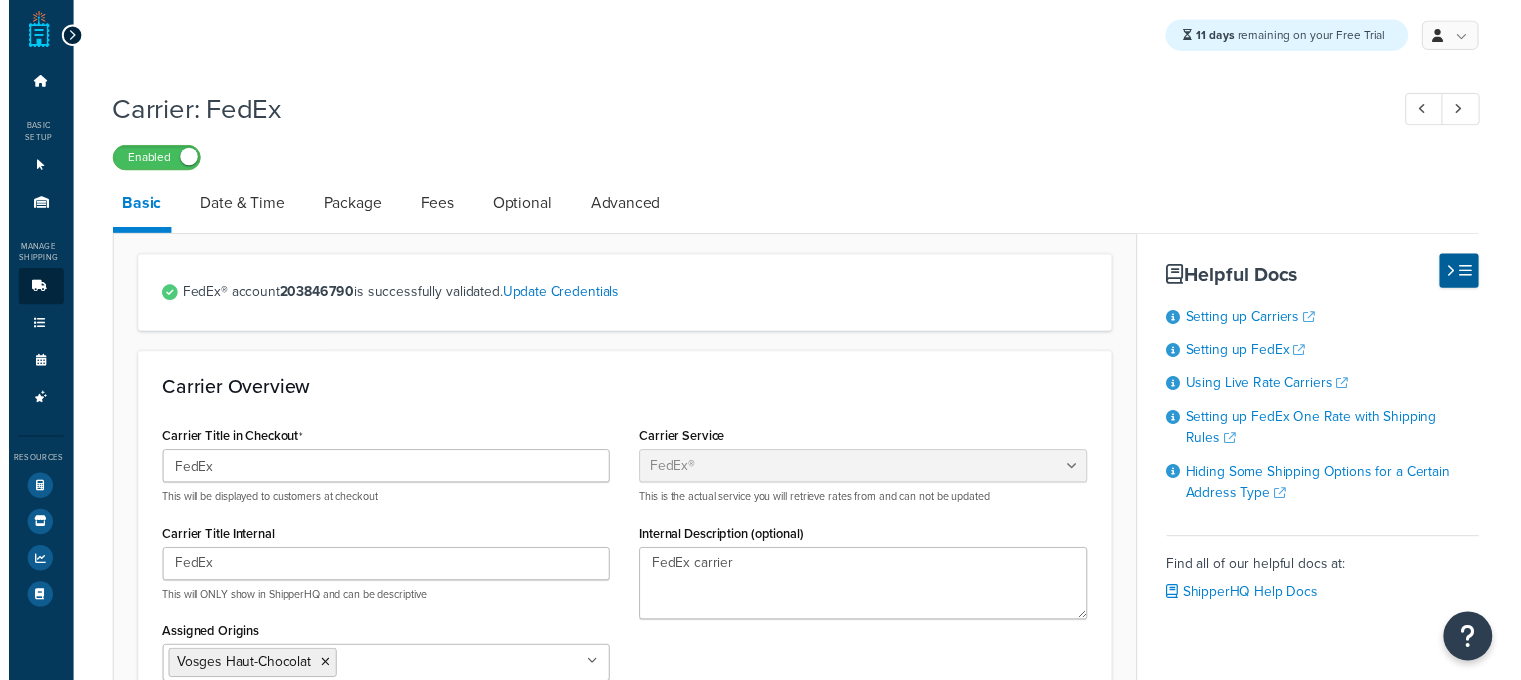 scroll, scrollTop: 0, scrollLeft: 0, axis: both 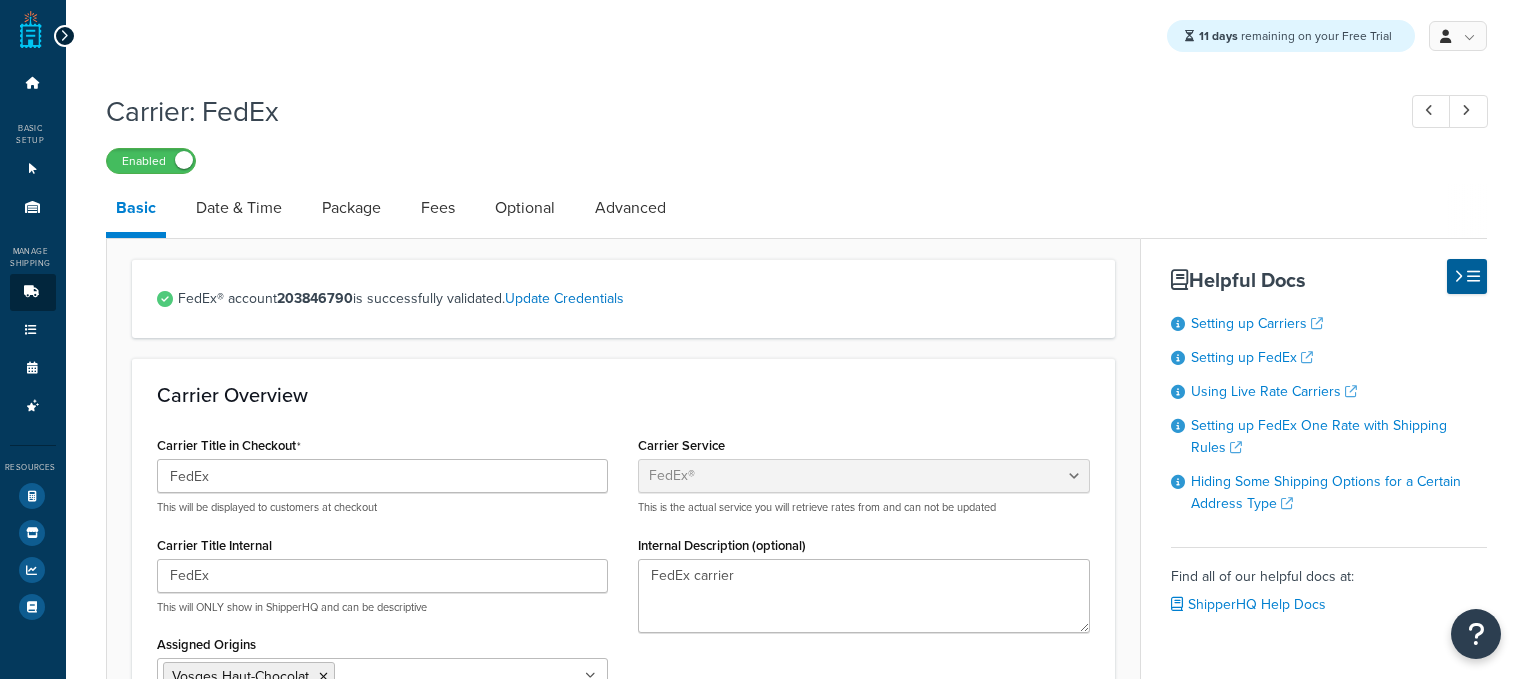 select on "fedEx" 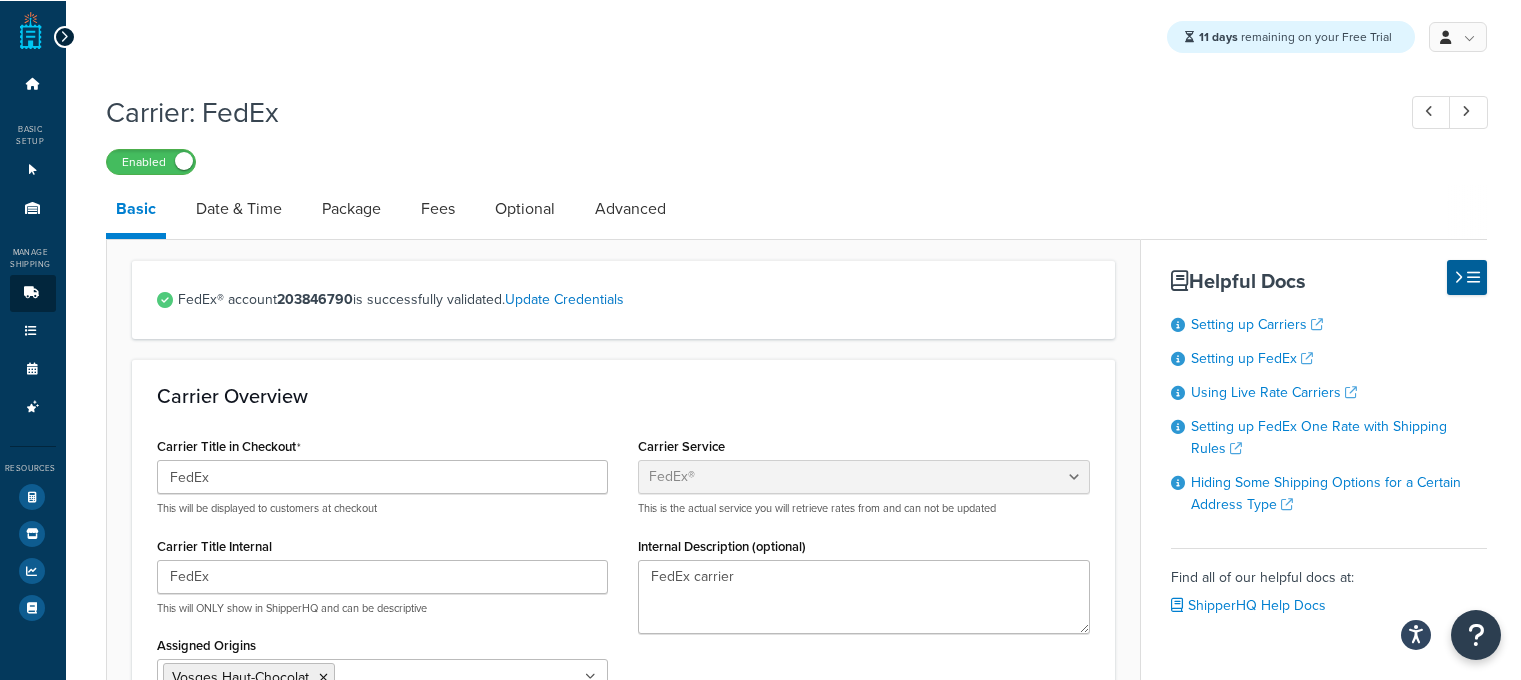scroll, scrollTop: 0, scrollLeft: 0, axis: both 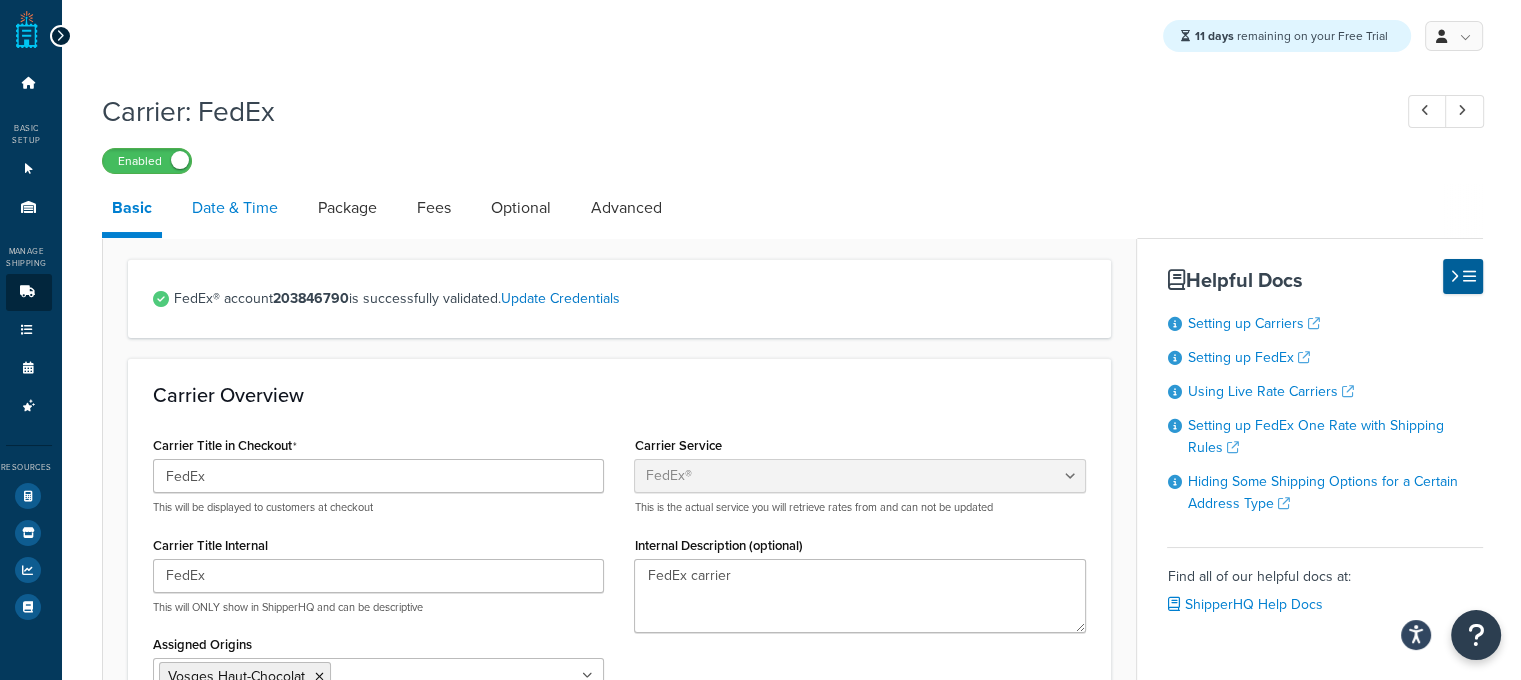 click on "Date & Time" at bounding box center (235, 208) 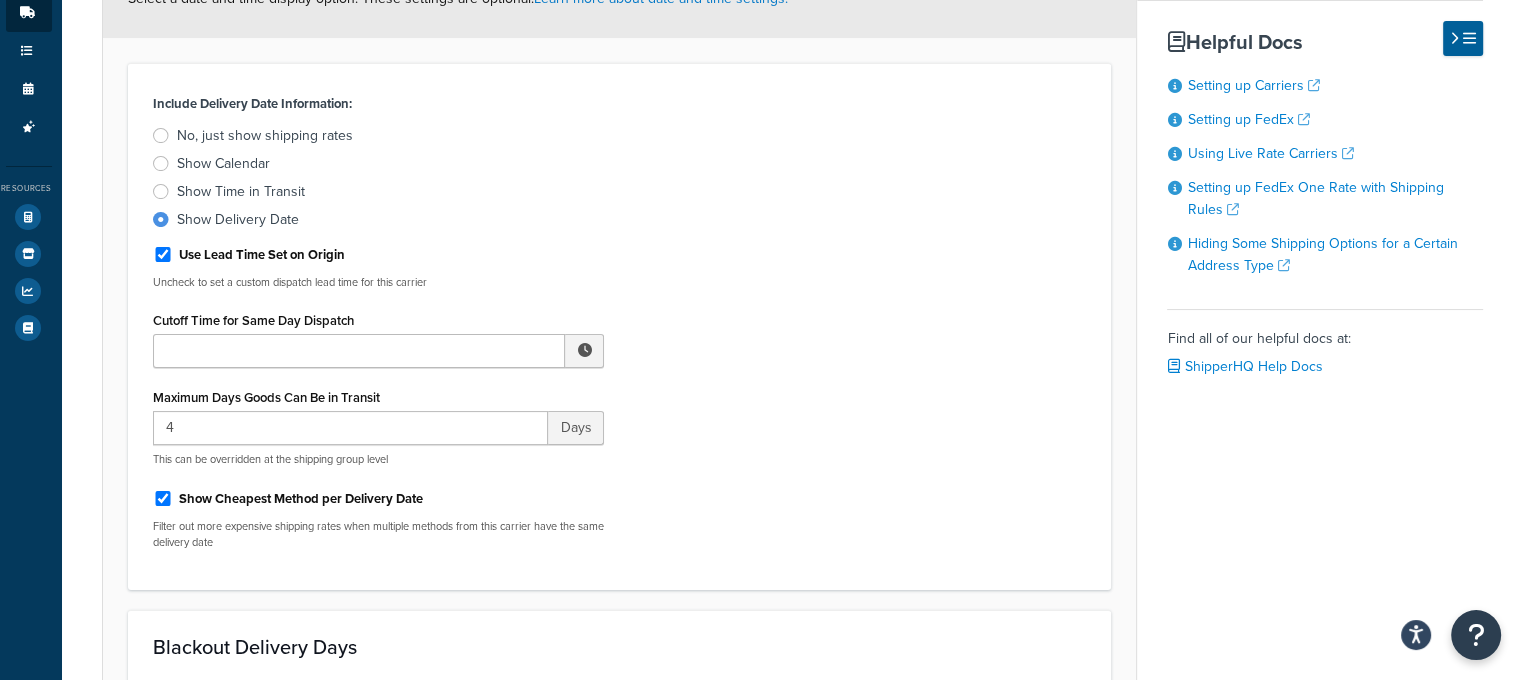 scroll, scrollTop: 280, scrollLeft: 4, axis: both 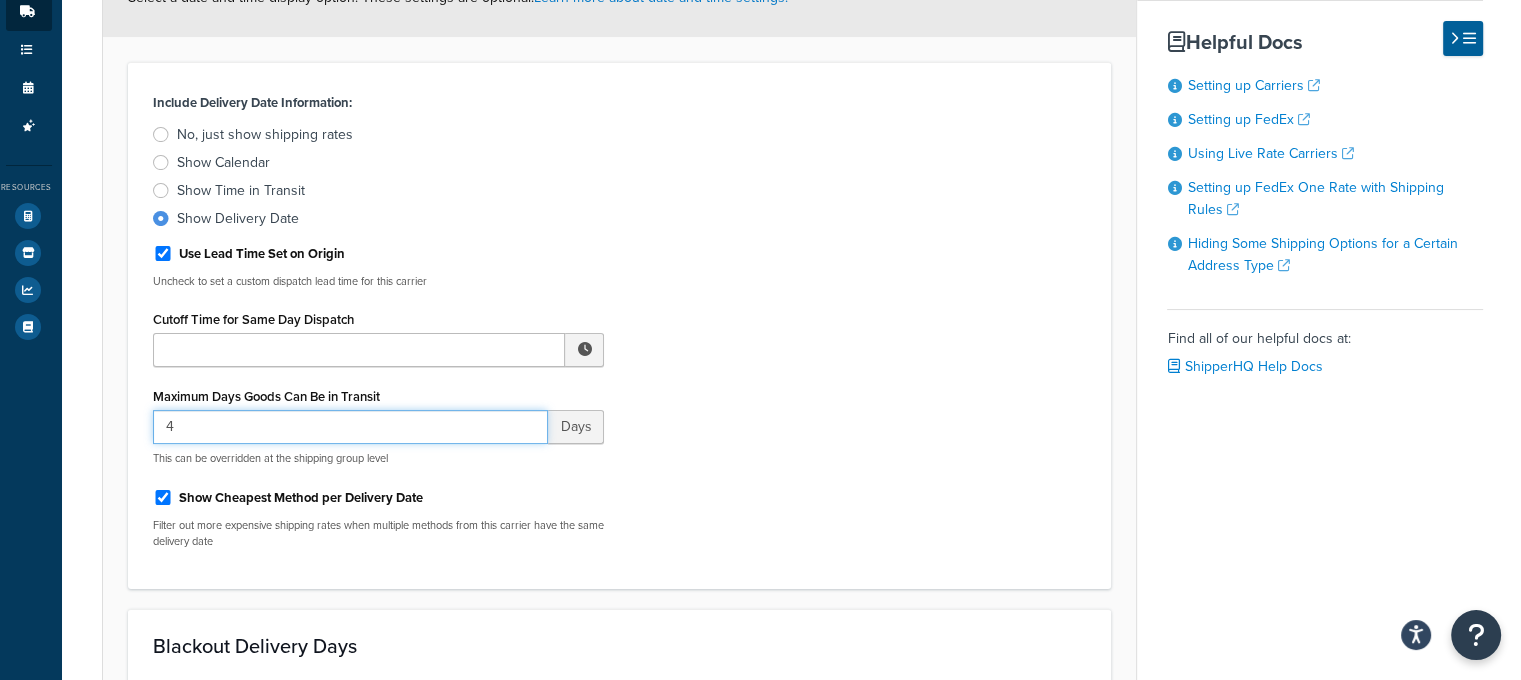 click on "4" at bounding box center [351, 427] 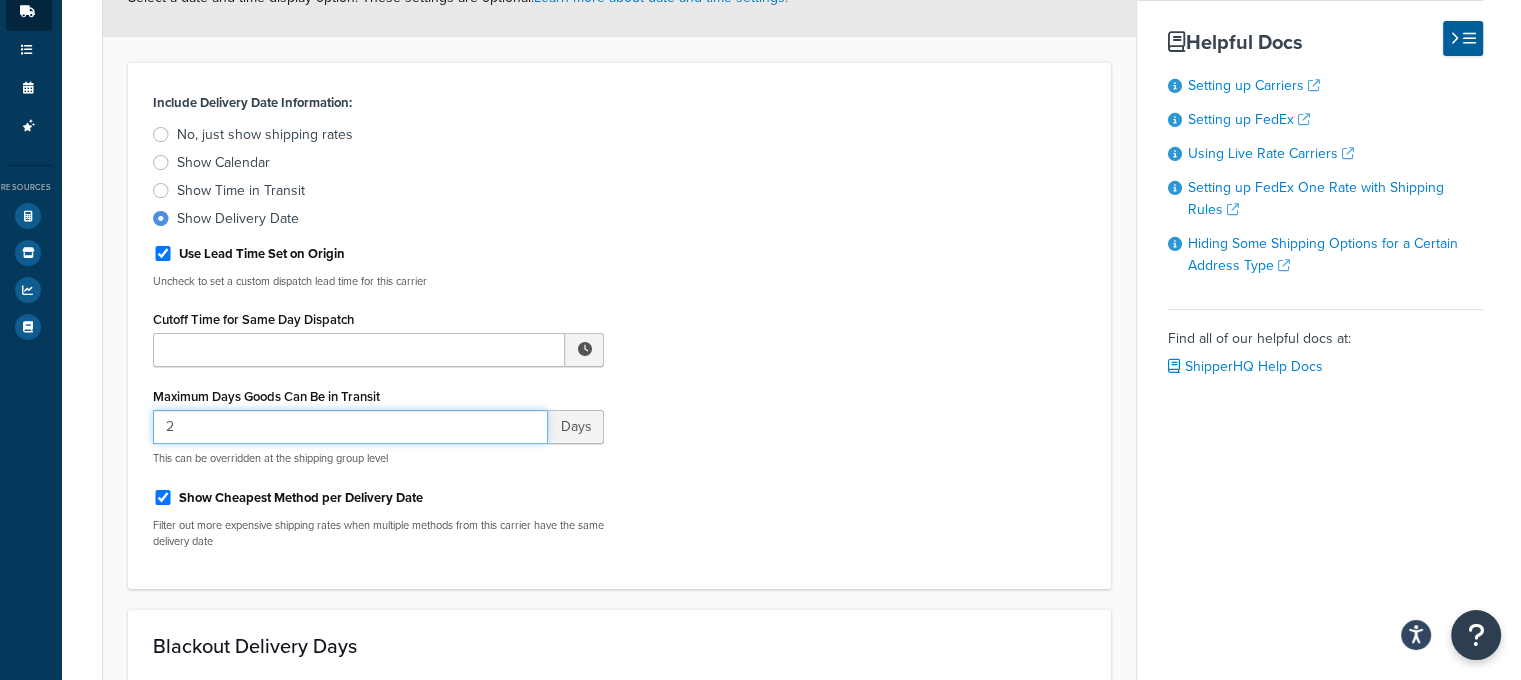 type on "2" 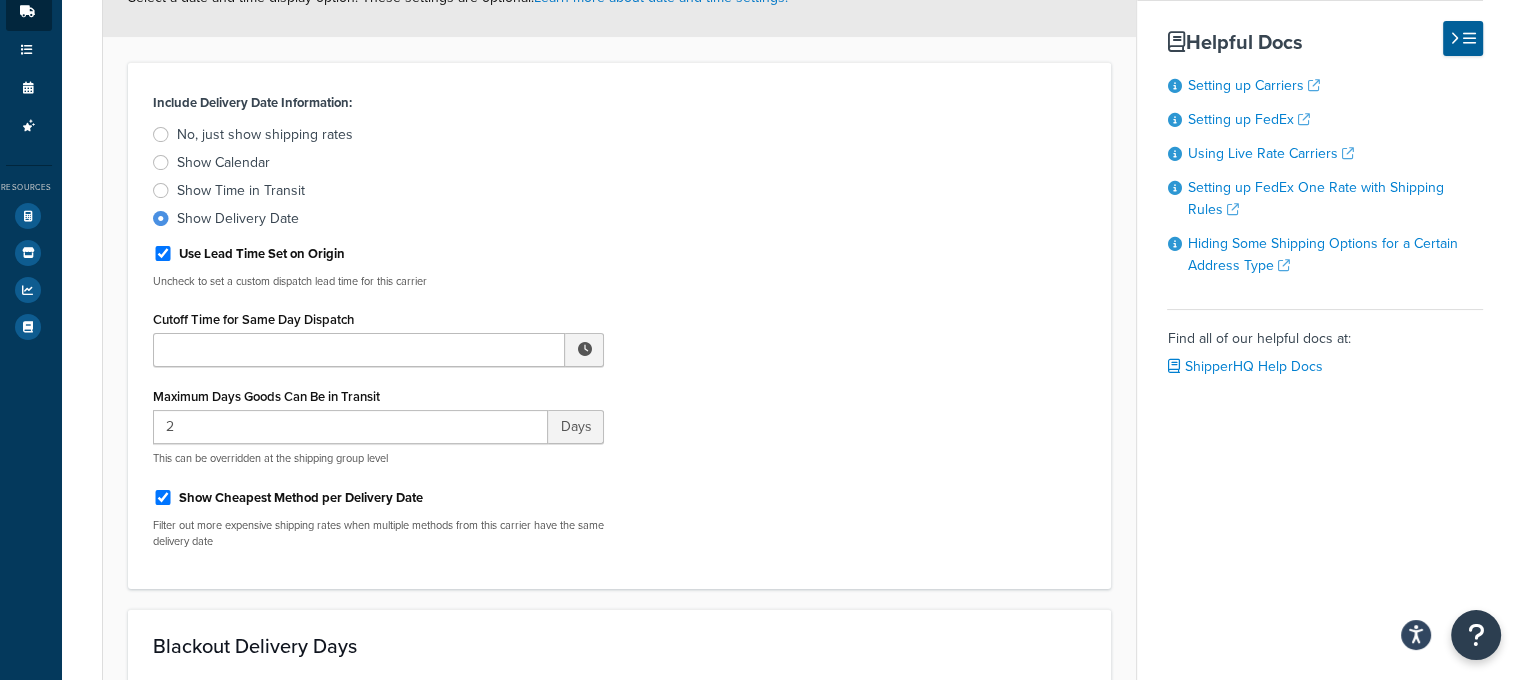 drag, startPoint x: 687, startPoint y: 422, endPoint x: 592, endPoint y: 119, distance: 317.5437 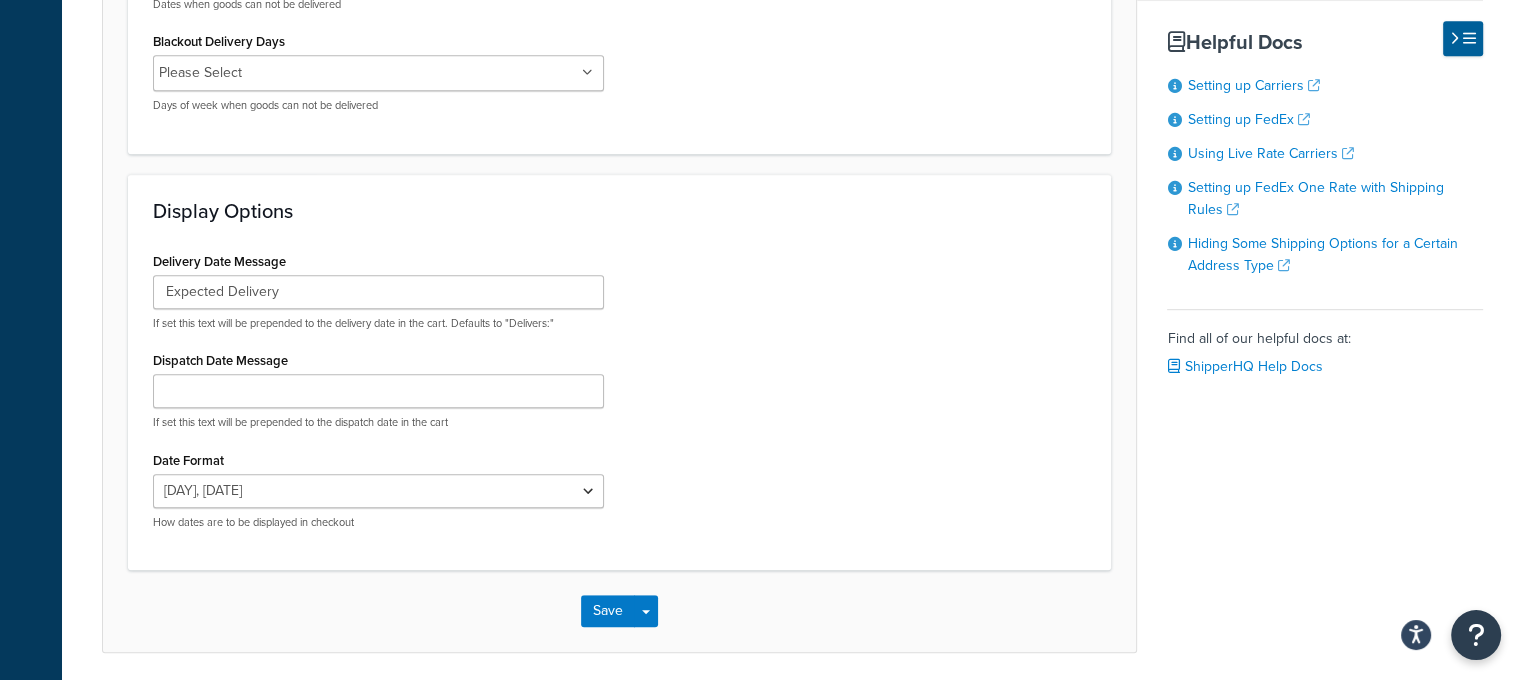 scroll, scrollTop: 1250, scrollLeft: 4, axis: both 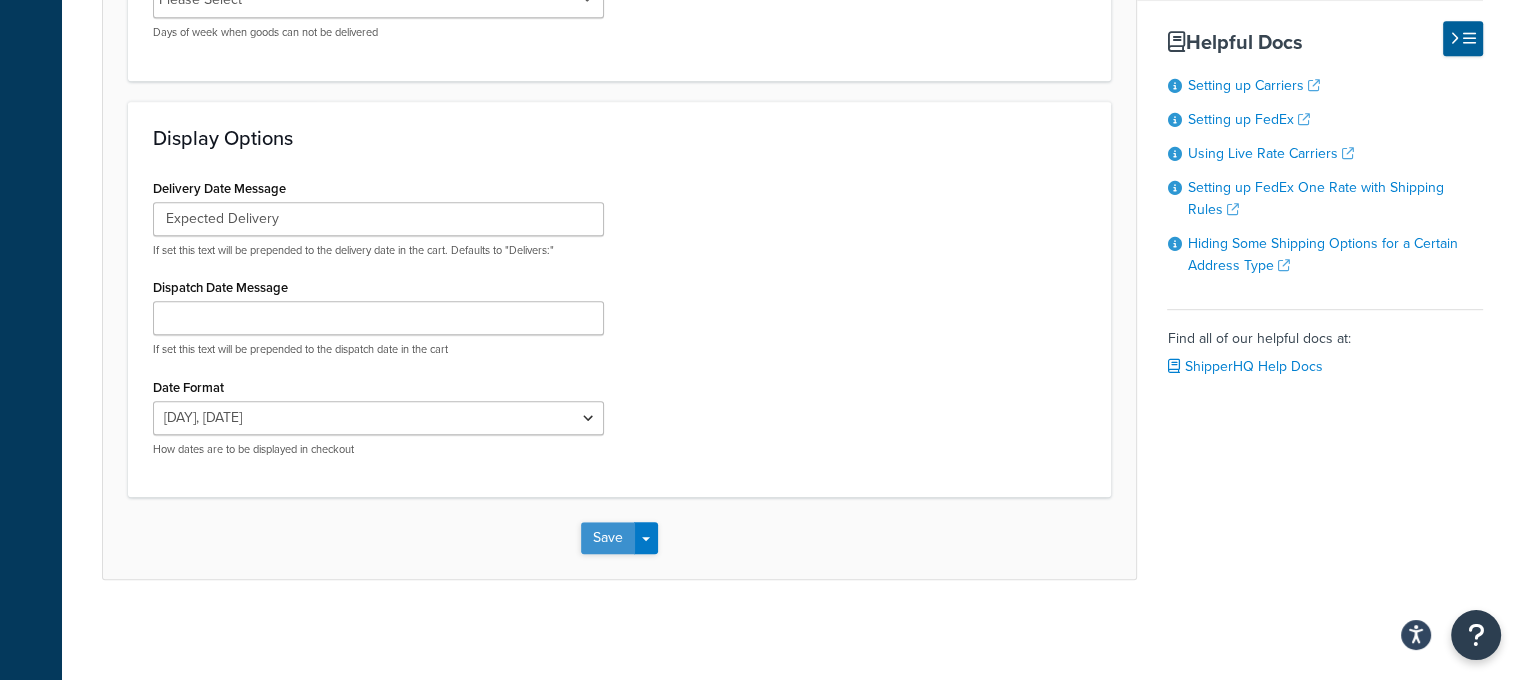 click on "Save" at bounding box center (608, 538) 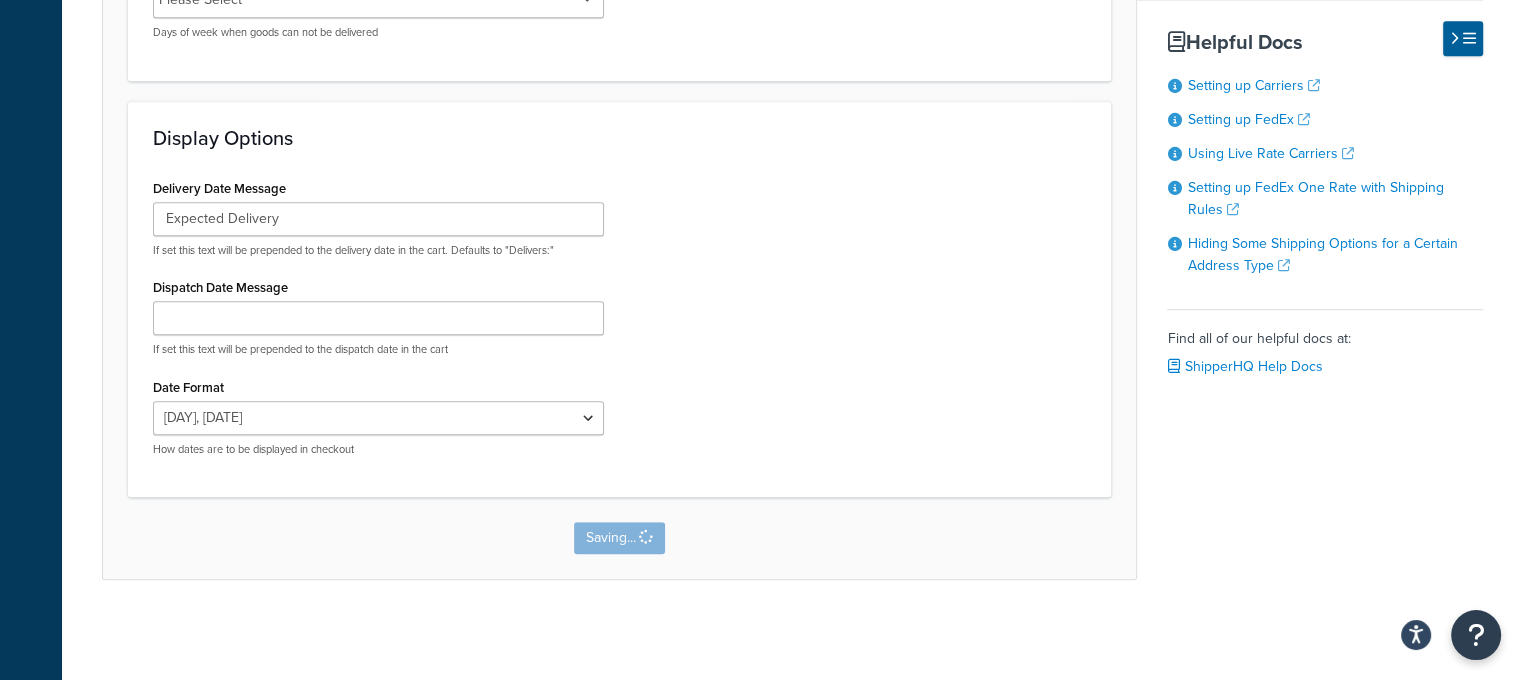 scroll, scrollTop: 0, scrollLeft: 0, axis: both 